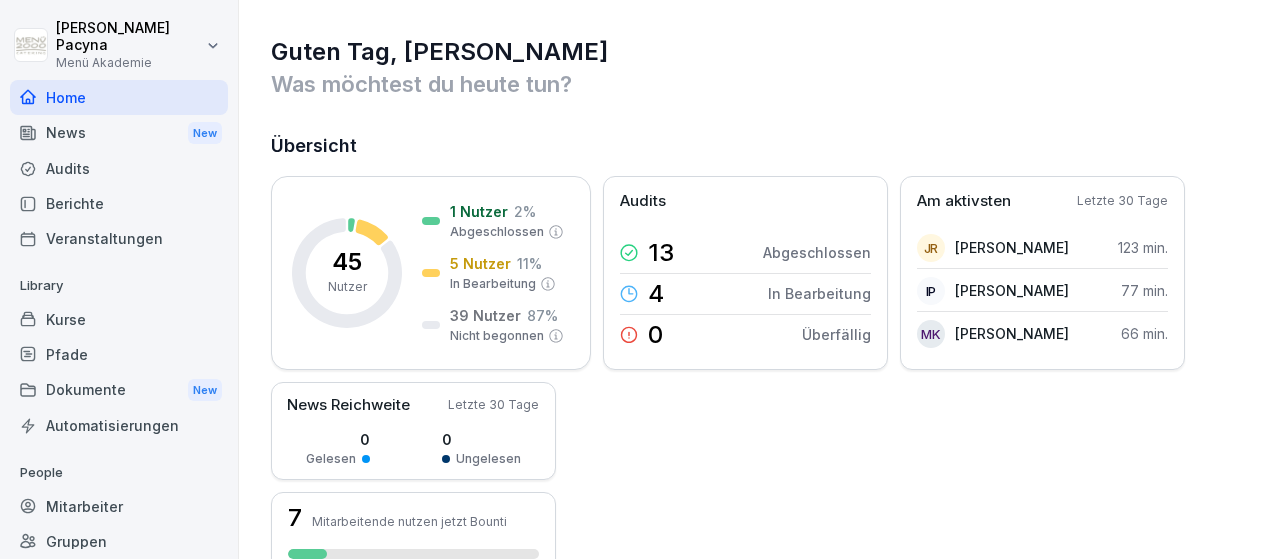 scroll, scrollTop: 0, scrollLeft: 0, axis: both 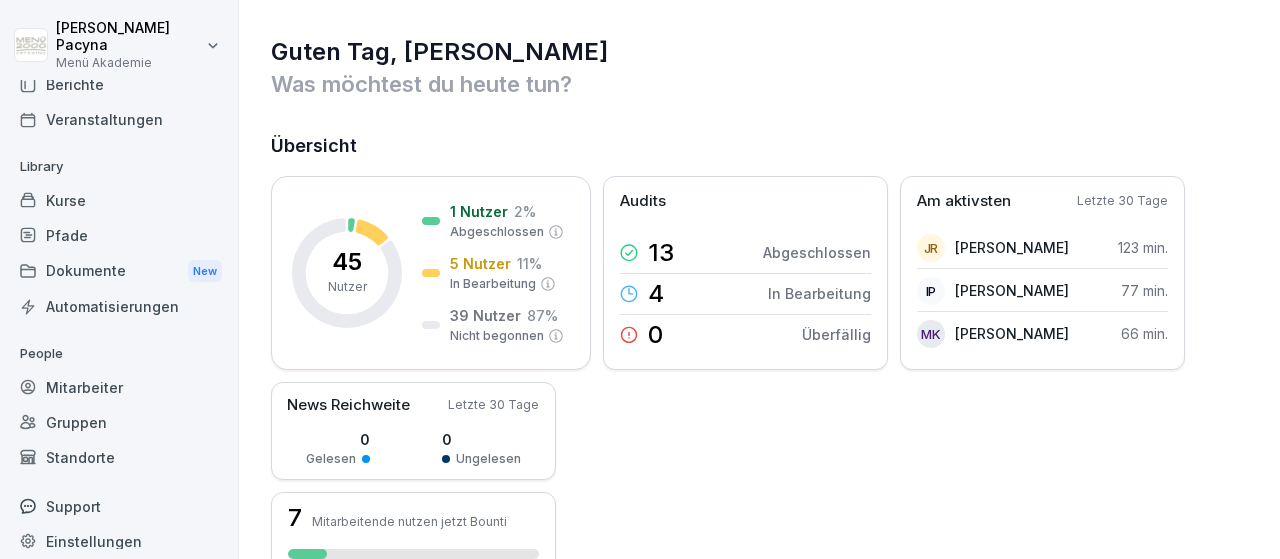 click on "[PERSON_NAME] Menü Akademie Home News New Audits Berichte Veranstaltungen Library Kurse Pfade Dokumente New Automatisierungen People Mitarbeiter Gruppen Standorte Support Einstellungen Guten Tag, [PERSON_NAME] Was möchtest du [DATE] tun? Übersicht 45 Nutzer 1 Nutzer 2 % Abgeschlossen 5 Nutzer 11 % In Bearbeitung 39 Nutzer 87 % Nicht begonnen Audits 13 Abgeschlossen 4 In Bearbeitung 0 Überfällig Am aktivsten Letzte 30 Tage JR [PERSON_NAME] 123 min. IP [PERSON_NAME] 77 min. MK [PERSON_NAME] 66 min. News Reichweite Letzte 30 Tage 0 Gelesen 0 Ungelesen 7 Mitarbeitende nutzen jetzt Bounti Zuletzt bearbeitet Keine Aktivität Hier findest du deine zuletzt bearbeiteten Inhalte Aktivitäten Mehr anzeigen [DATE] 🕵️ [PERSON_NAME] hat ein Audit abgeschlossen Hygienecheck quartalsweise Bezirksleiter /Regionalleiter vor 9 Stunden 🕵️ [PERSON_NAME] hat ein Audit begonnen Hygienecheck quartalsweise Bezirksleiter /Regionalleiter vor 9 Stunden [DATE] [PERSON_NAME] hat einen Kurs abgeschlossen" at bounding box center (640, 279) 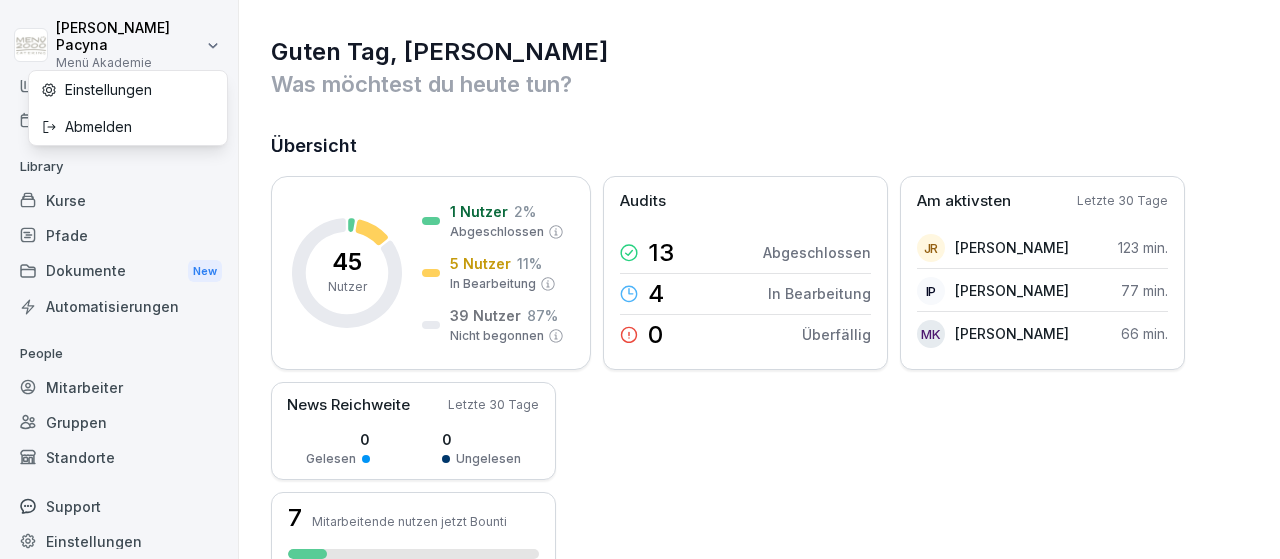scroll, scrollTop: 119, scrollLeft: 0, axis: vertical 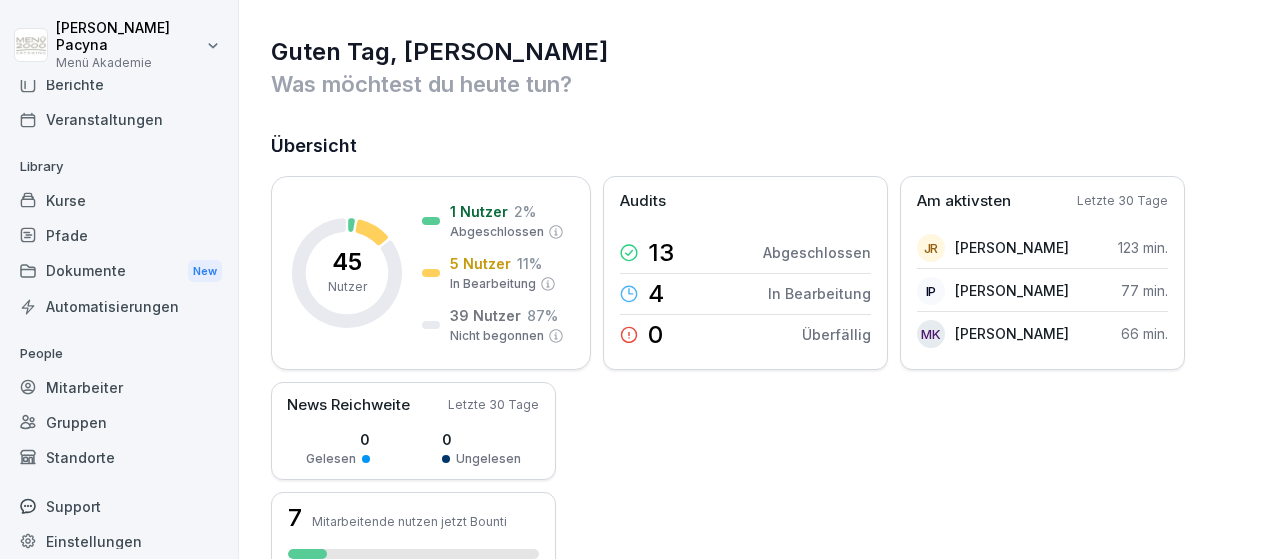click on "Berichte" at bounding box center (119, 84) 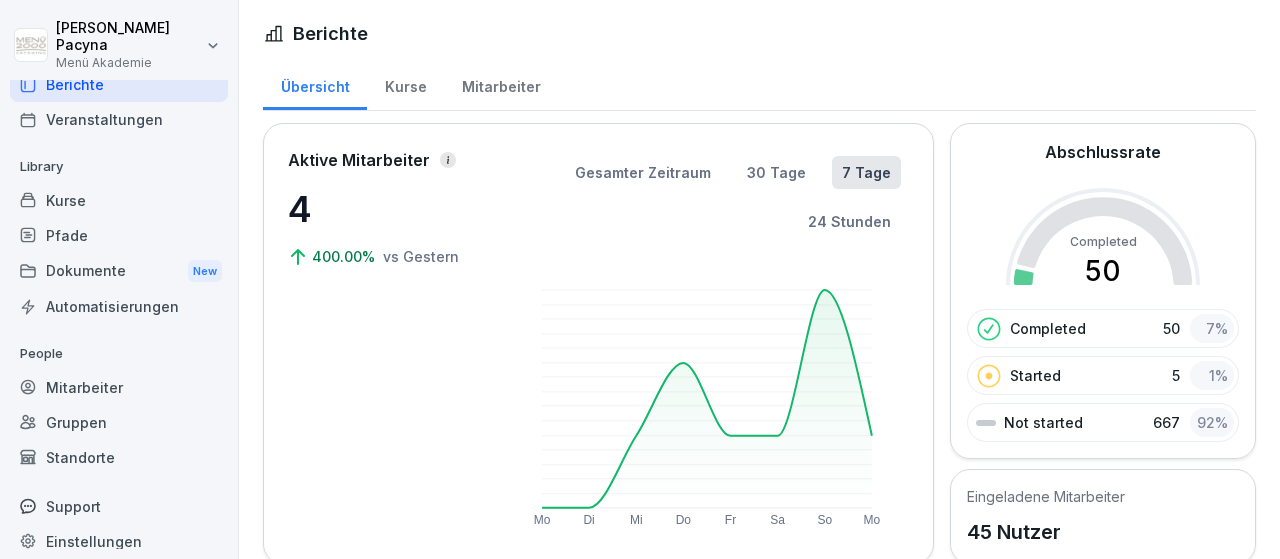 scroll, scrollTop: 0, scrollLeft: 0, axis: both 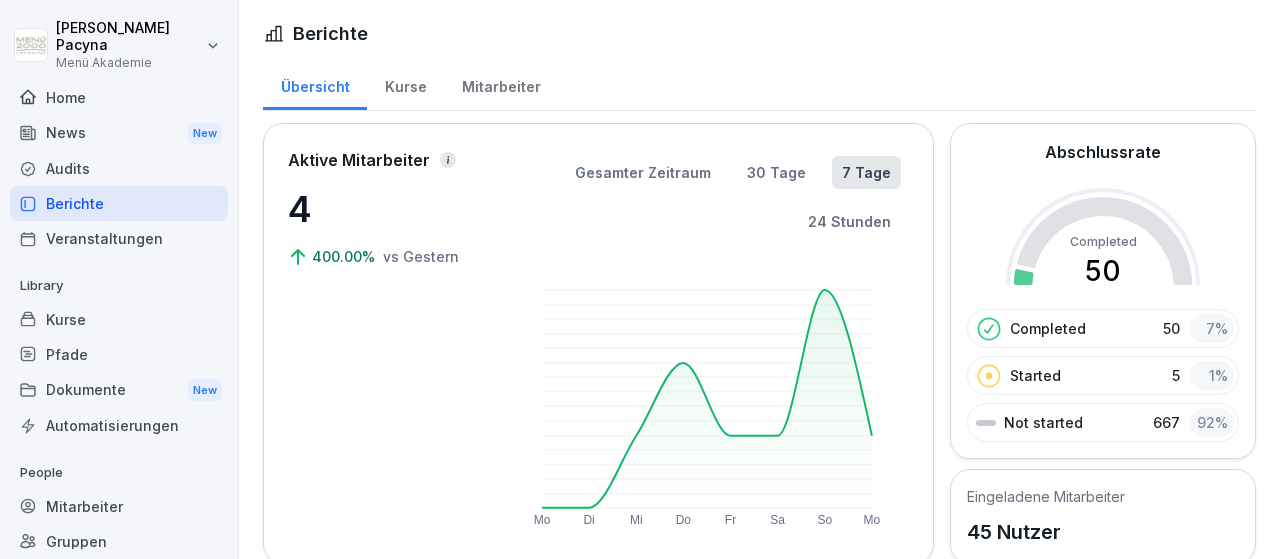 click on "Home" at bounding box center [119, 97] 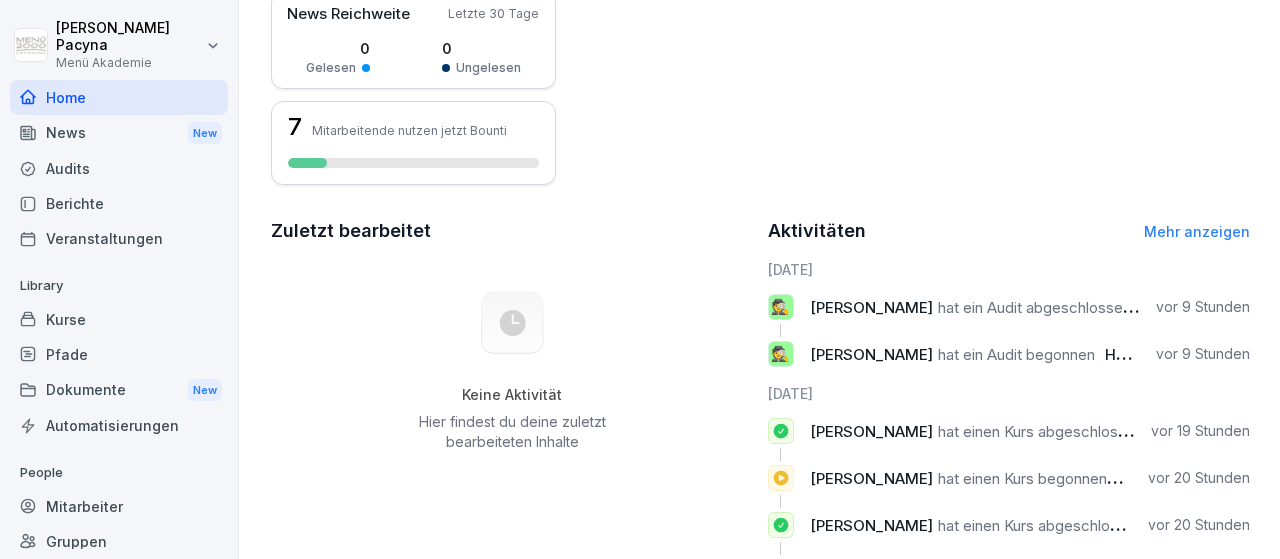 scroll, scrollTop: 563, scrollLeft: 0, axis: vertical 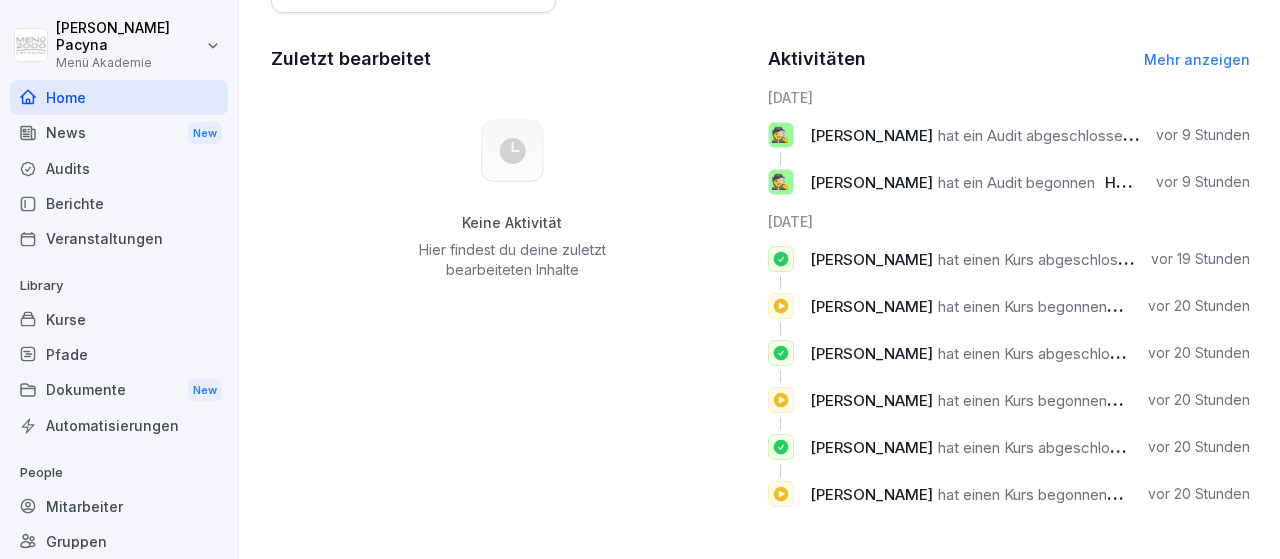 click on "Hygienecheck quartalsweise Bezirksleiter /Regionalleiter" at bounding box center (1312, 182) 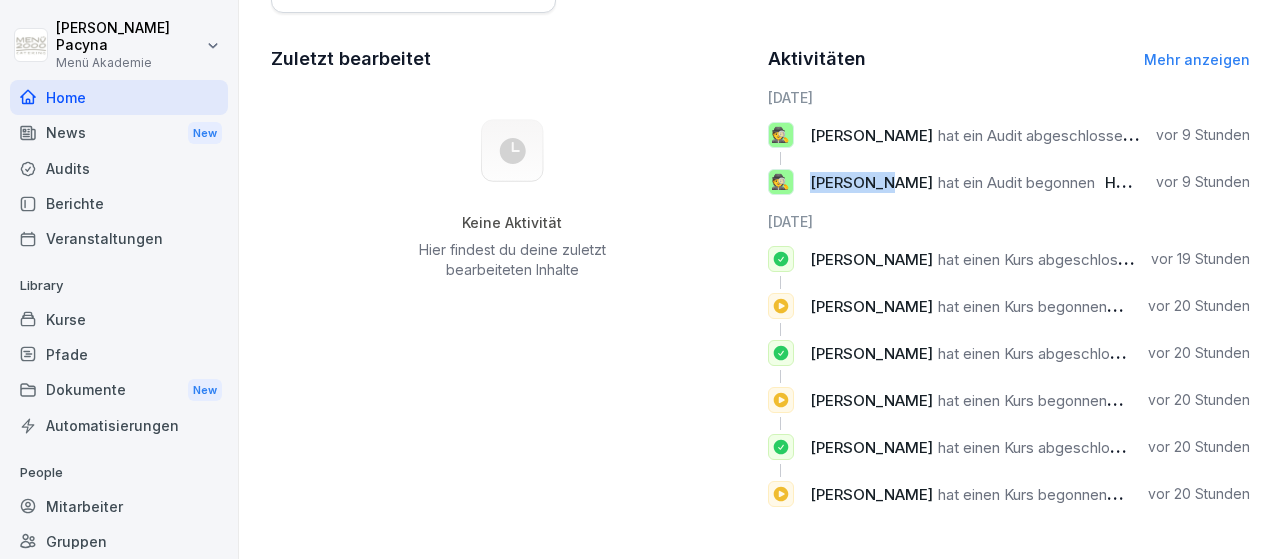 click on "[PERSON_NAME]" at bounding box center [871, 182] 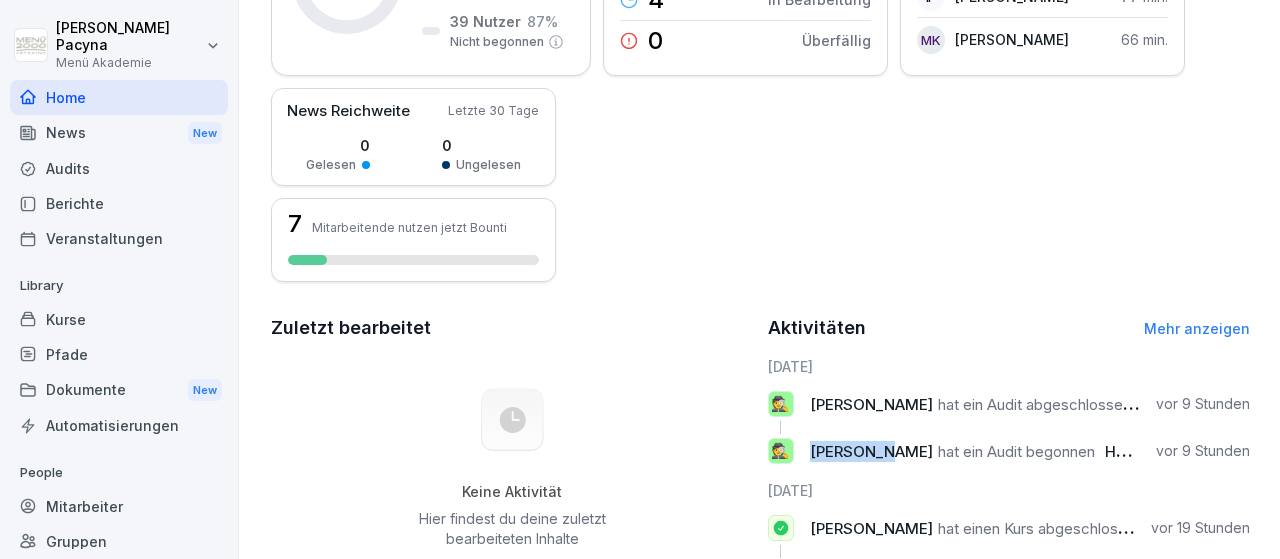 scroll, scrollTop: 447, scrollLeft: 0, axis: vertical 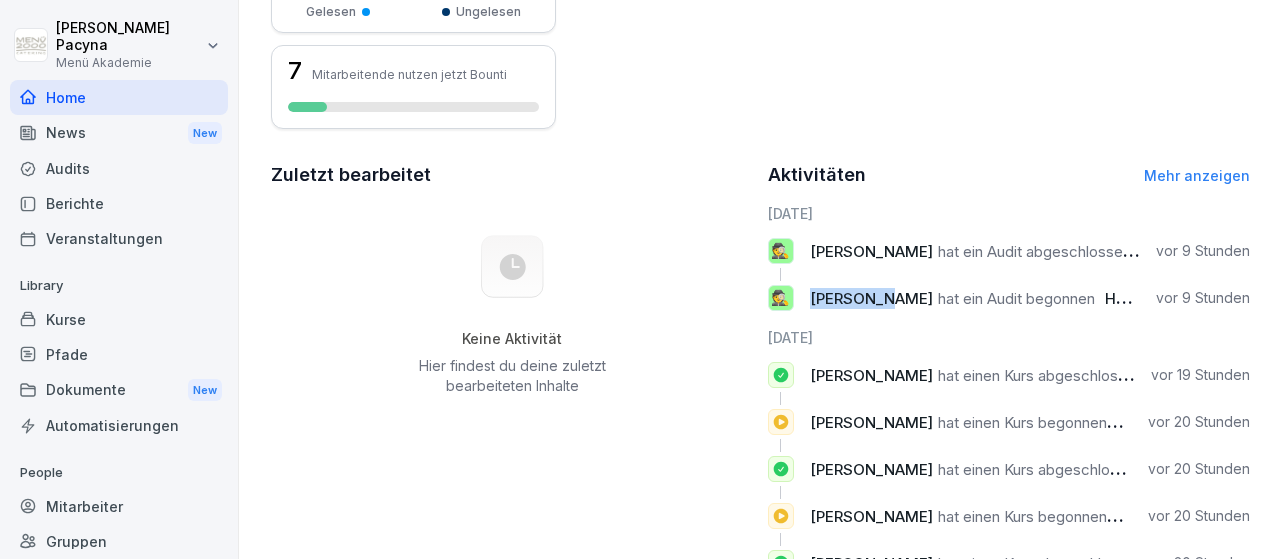 click on "Mehr anzeigen" at bounding box center [1197, 175] 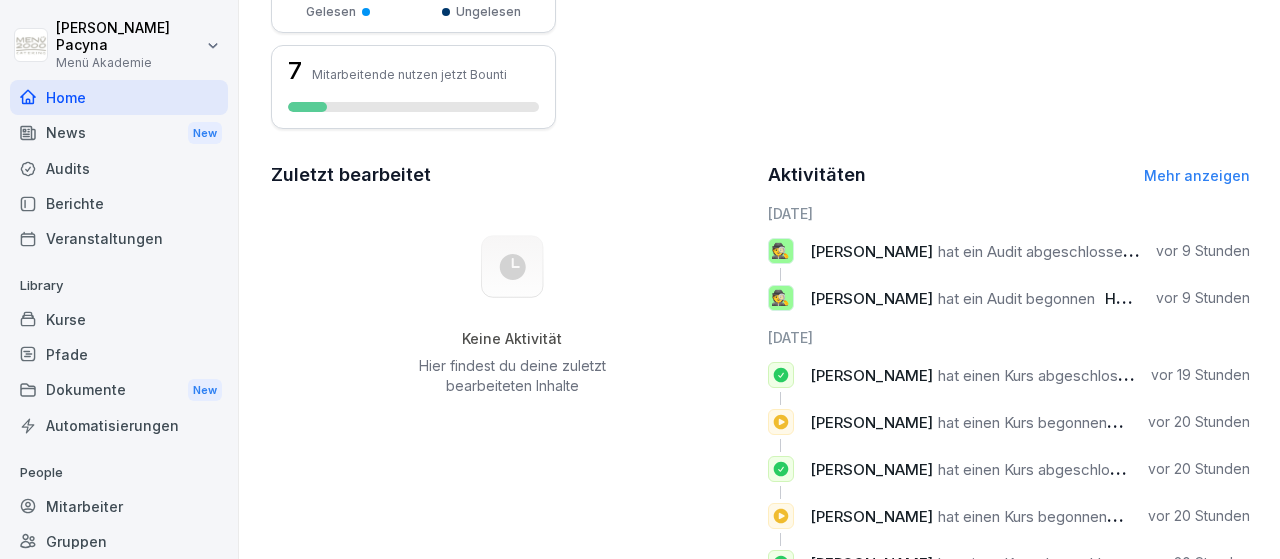 scroll, scrollTop: 0, scrollLeft: 0, axis: both 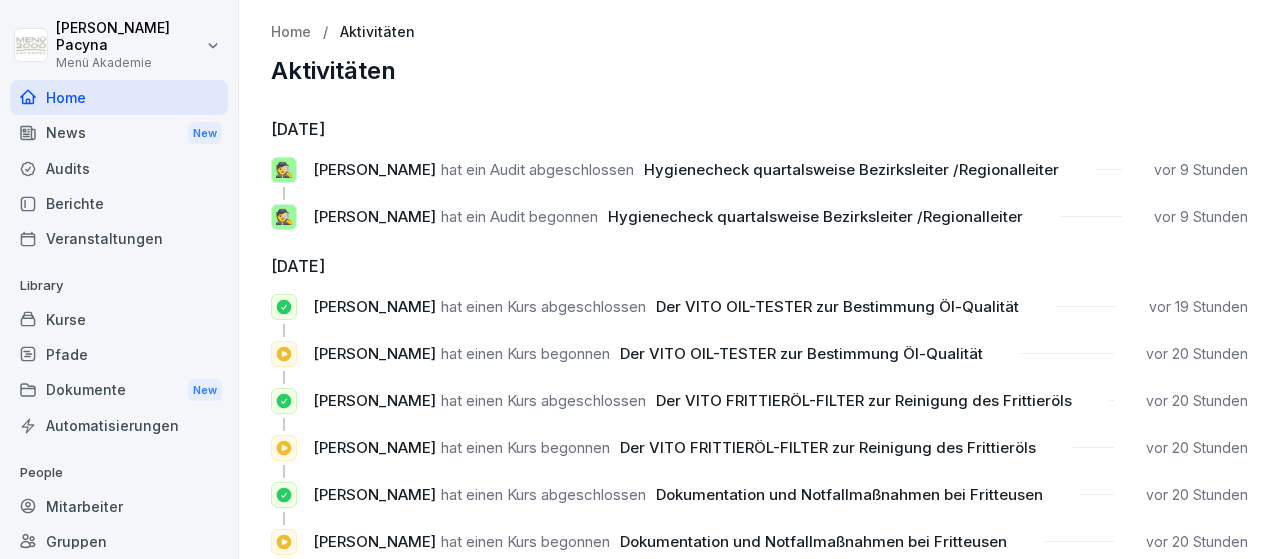 click on "🕵️ Isabella Pacyna hat ein Audit abgeschlossen Hygienecheck quartalsweise Bezirksleiter /Regionalleiter vor 9 Stunden" at bounding box center [759, 170] 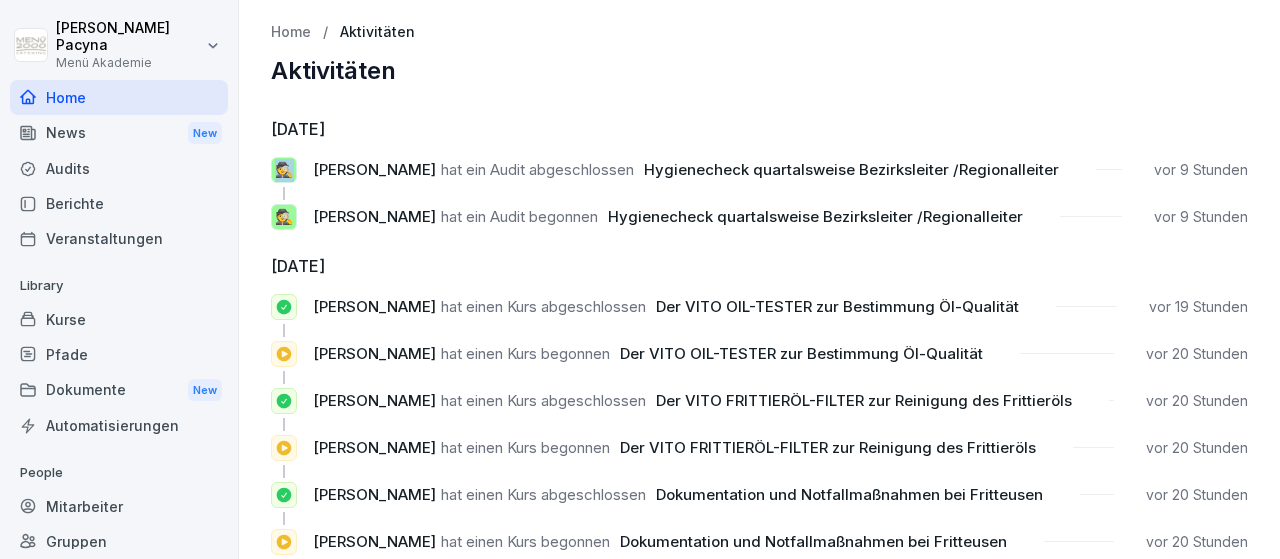 click on "🕵️ Isabella Pacyna hat ein Audit abgeschlossen Hygienecheck quartalsweise Bezirksleiter /Regionalleiter vor 9 Stunden" at bounding box center (759, 170) 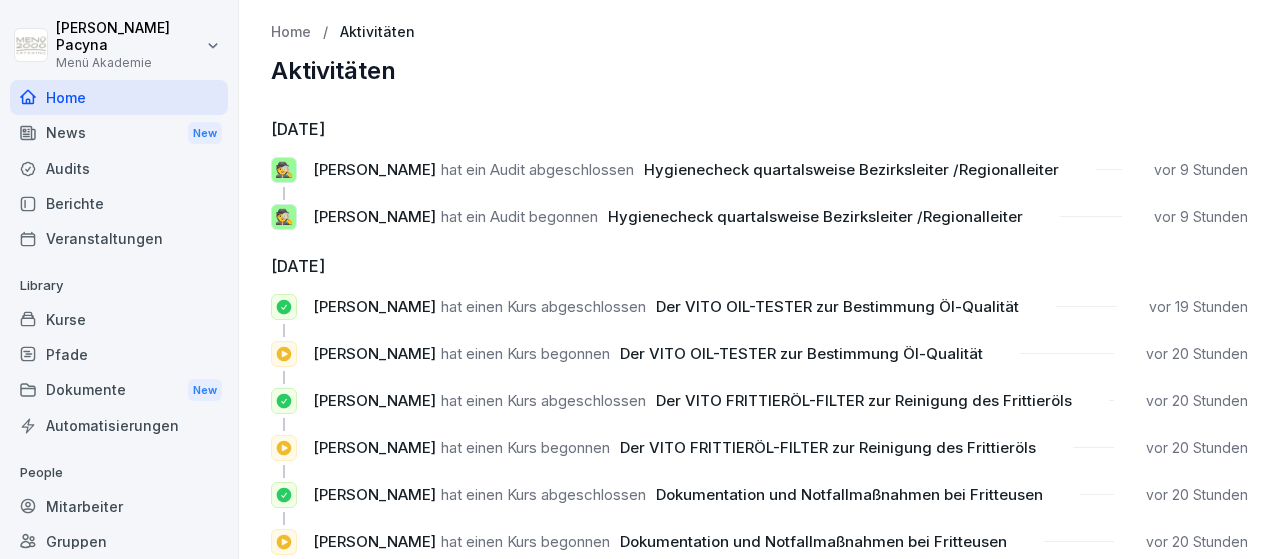 click on "[PERSON_NAME]" at bounding box center (374, 169) 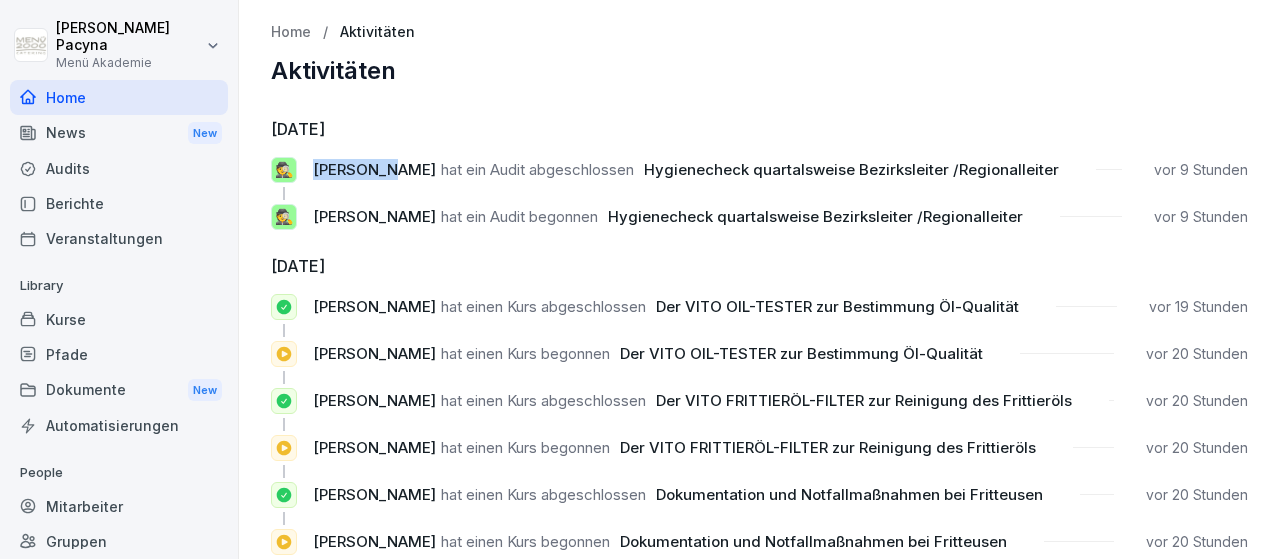 click on "[PERSON_NAME]" at bounding box center (374, 169) 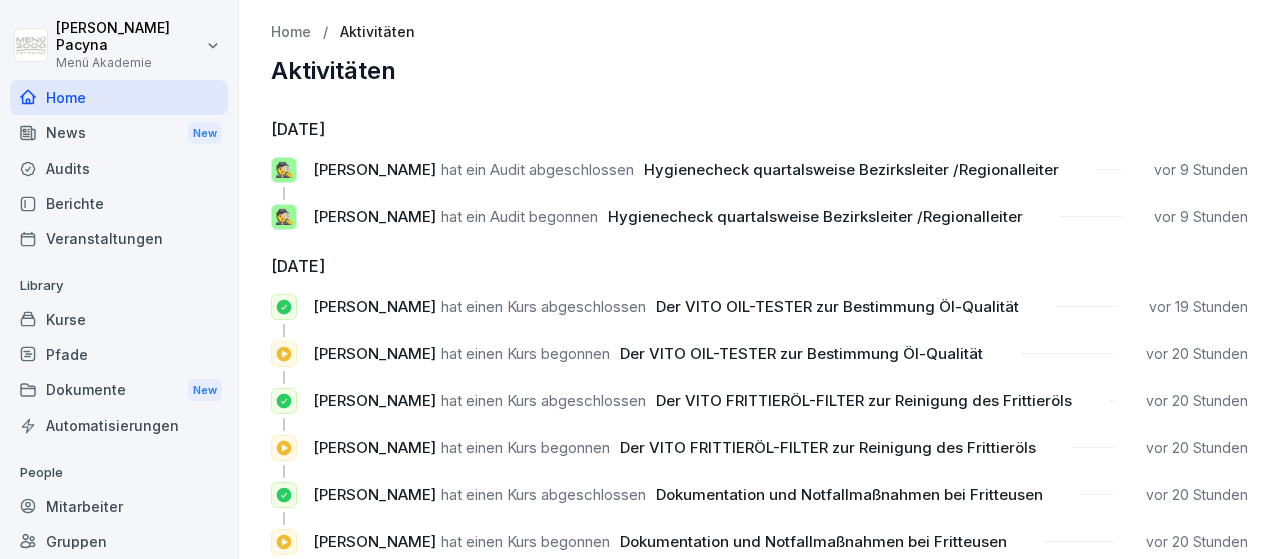 click on "Home News New Audits Berichte Veranstaltungen Library Kurse Pfade Dokumente New Automatisierungen People Mitarbeiter Gruppen Standorte Support Einstellungen" at bounding box center [119, 314] 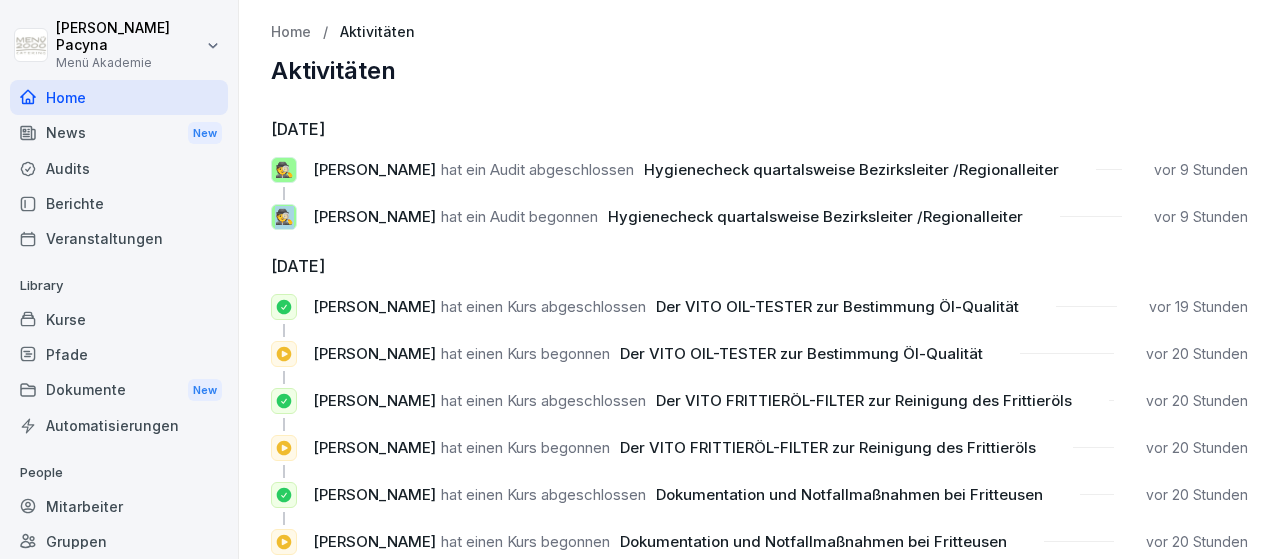 click on "🕵️" at bounding box center (284, 217) 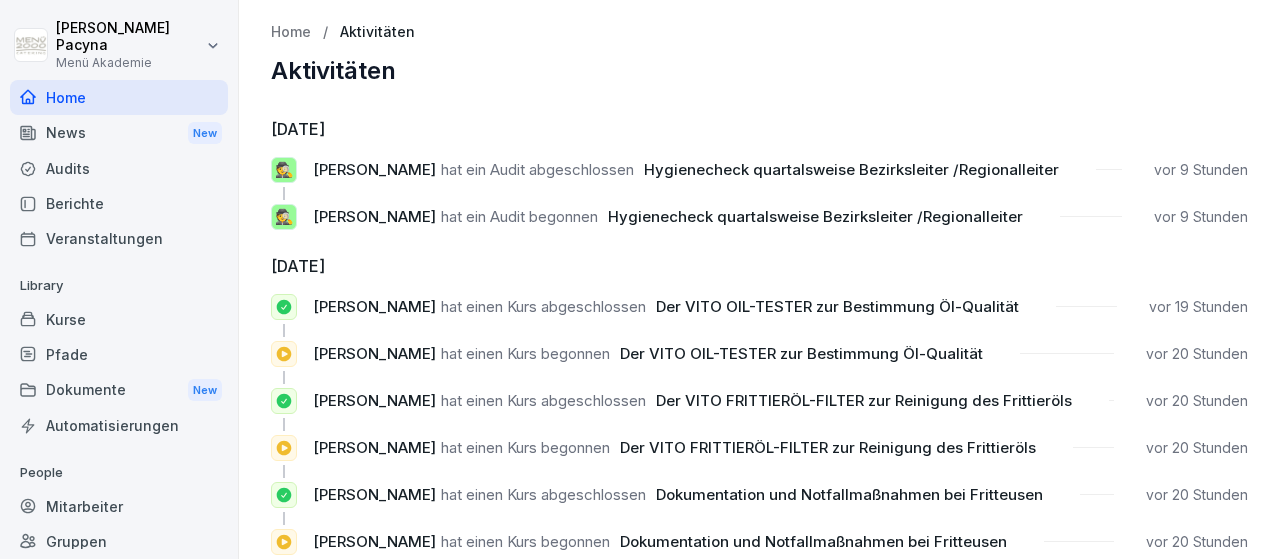 click on "Hygienecheck quartalsweise Bezirksleiter /Regionalleiter" at bounding box center [815, 216] 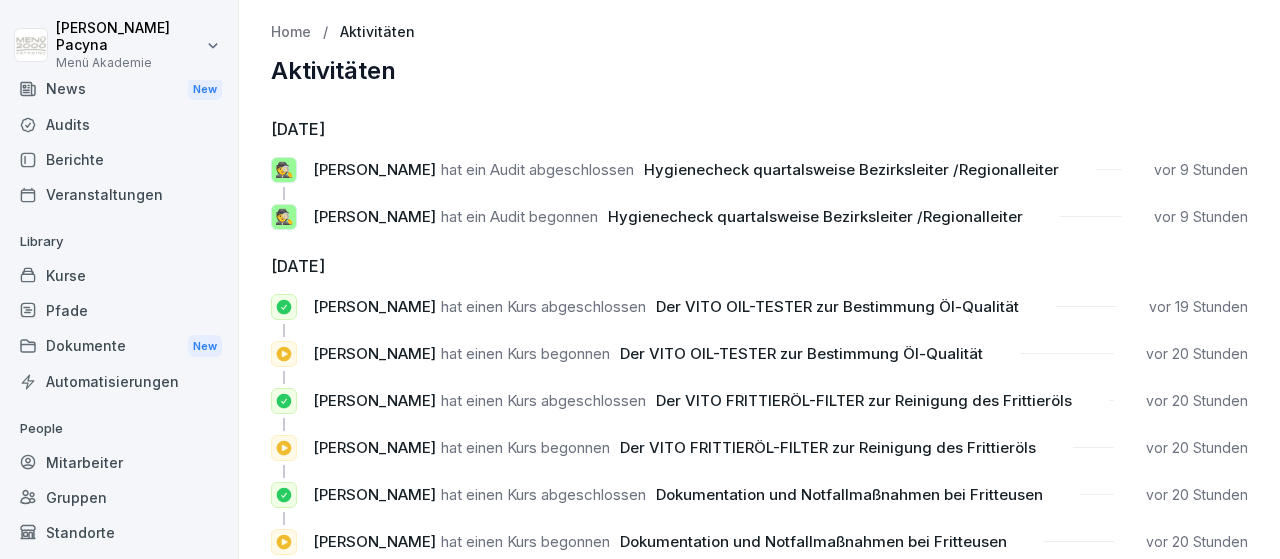 scroll, scrollTop: 0, scrollLeft: 0, axis: both 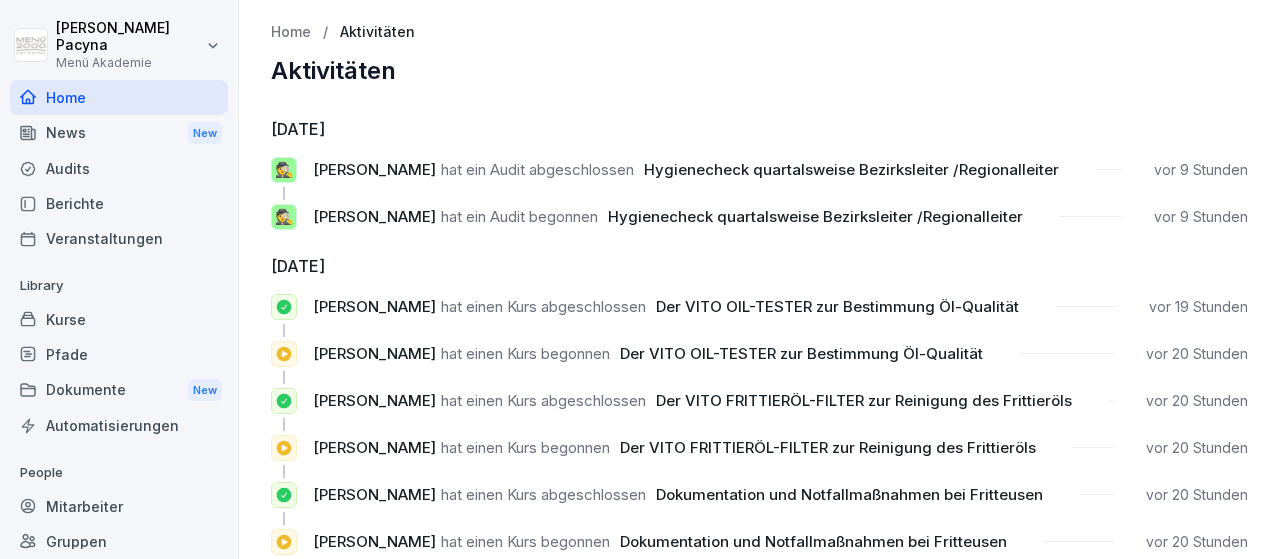 click on "Berichte" at bounding box center [119, 203] 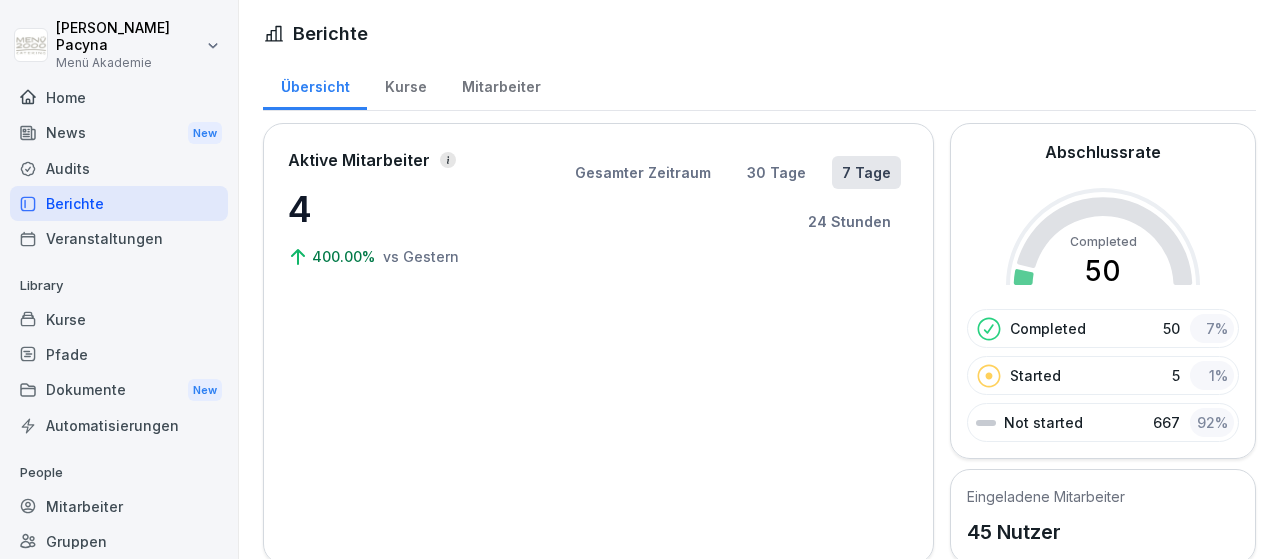 click on "Berichte" at bounding box center (119, 203) 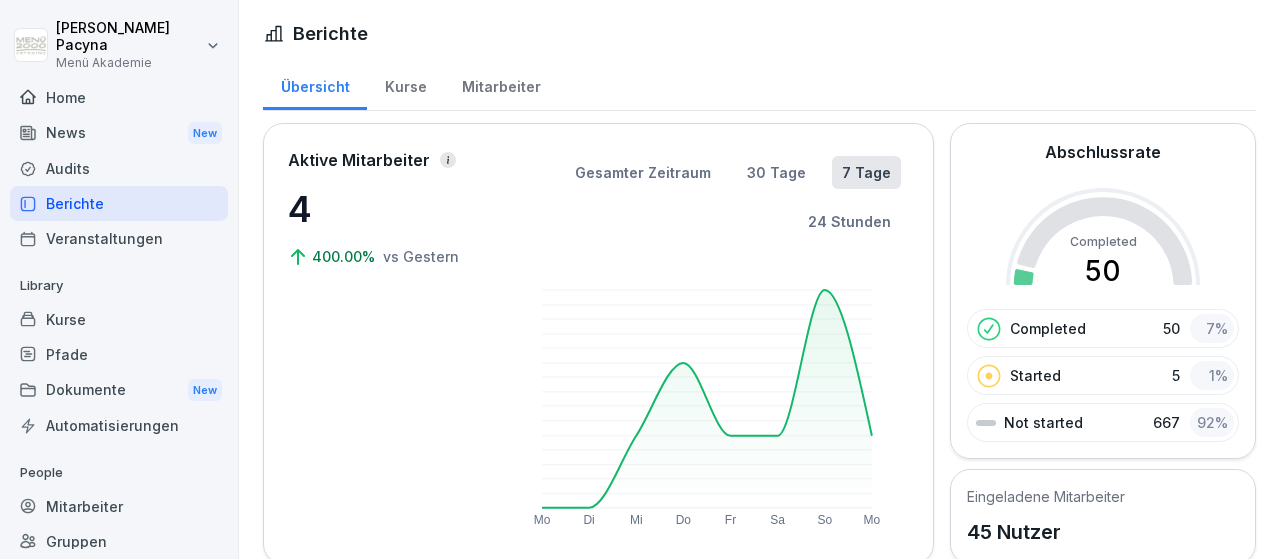 click on "Mitarbeiter" at bounding box center [501, 84] 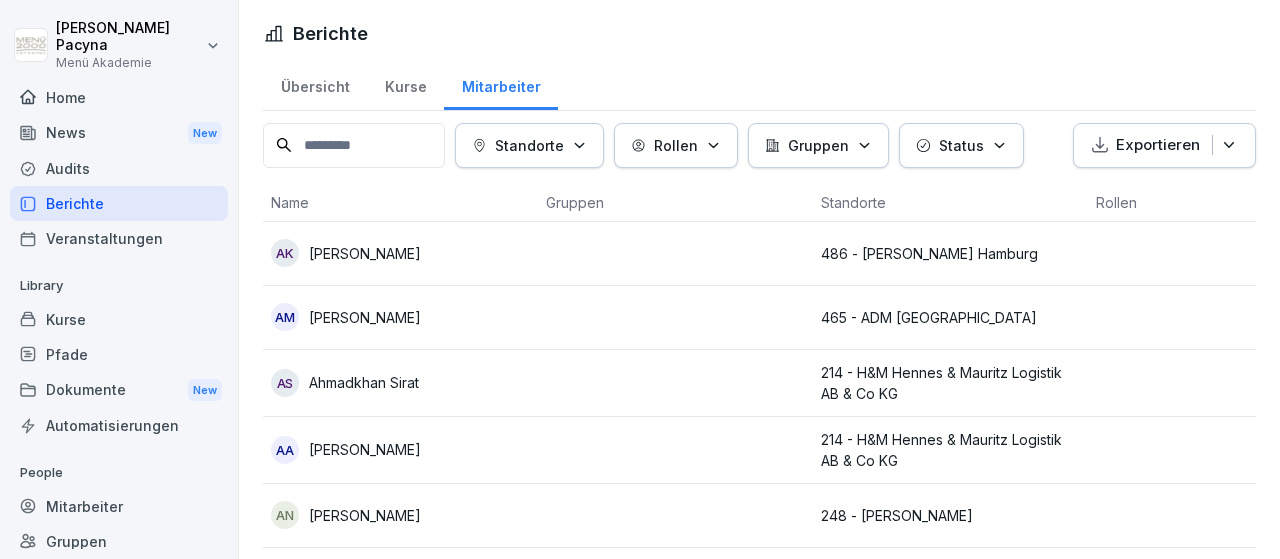 scroll, scrollTop: 119, scrollLeft: 0, axis: vertical 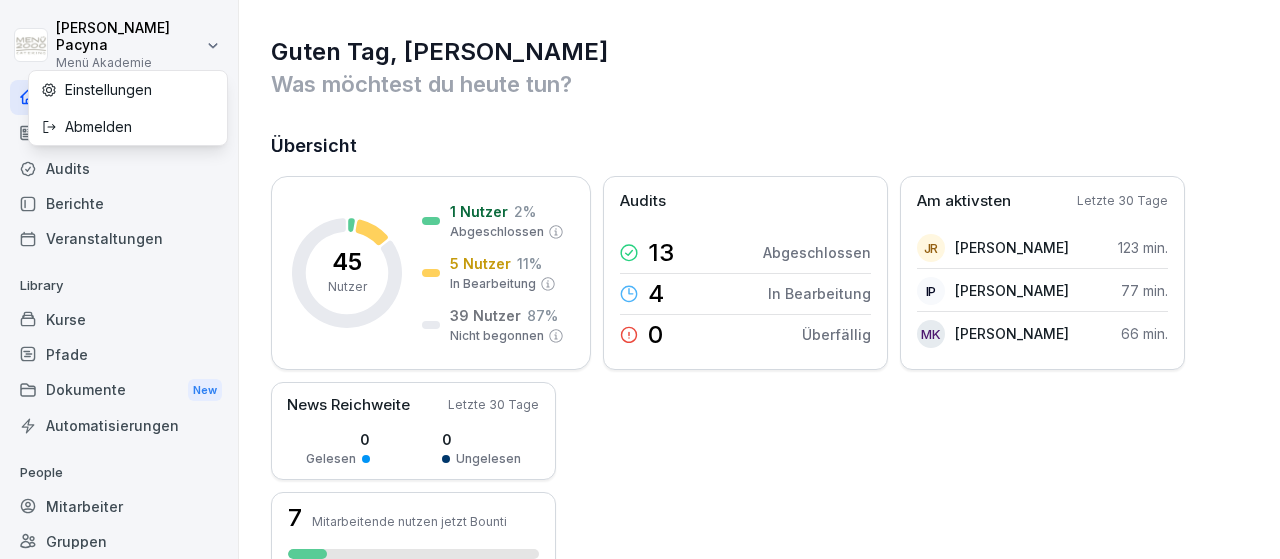click on "[PERSON_NAME] Menü Akademie Home News New Audits Berichte Veranstaltungen Library Kurse Pfade Dokumente New Automatisierungen People Mitarbeiter Gruppen Standorte Support Einstellungen Guten Tag, [PERSON_NAME] Was möchtest du [DATE] tun? Übersicht 45 Nutzer 1 Nutzer 2 % Abgeschlossen 5 Nutzer 11 % In Bearbeitung 39 Nutzer 87 % Nicht begonnen Audits 13 Abgeschlossen 4 In Bearbeitung 0 Überfällig Am aktivsten Letzte 30 Tage JR [PERSON_NAME] 123 min. IP [PERSON_NAME] 77 min. MK [PERSON_NAME] 66 min. News Reichweite Letzte 30 Tage 0 Gelesen 0 Ungelesen 7 Mitarbeitende nutzen jetzt Bounti Zuletzt bearbeitet Keine Aktivität Hier findest du deine zuletzt bearbeiteten Inhalte Aktivitäten Mehr anzeigen [DATE] 🕵️ [PERSON_NAME] hat ein Audit abgeschlossen Hygienecheck quartalsweise Bezirksleiter /Regionalleiter vor 9 Stunden 🕵️ [PERSON_NAME] hat ein Audit begonnen Hygienecheck quartalsweise Bezirksleiter /Regionalleiter vor 9 Stunden [DATE] [PERSON_NAME] hat einen Kurs abgeschlossen" at bounding box center (640, 279) 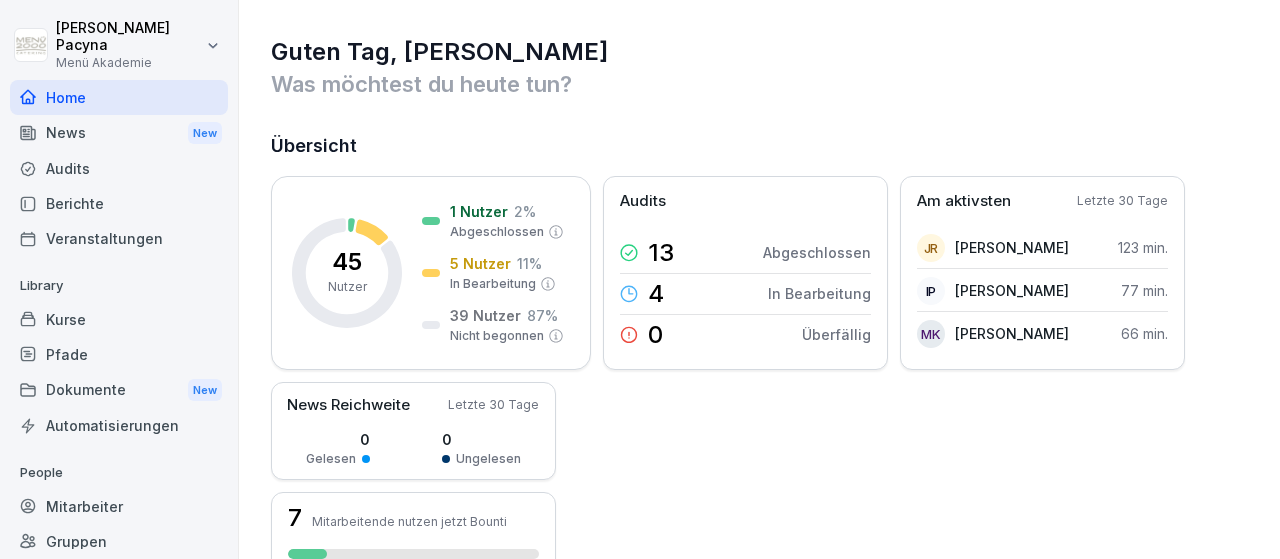 select on "**" 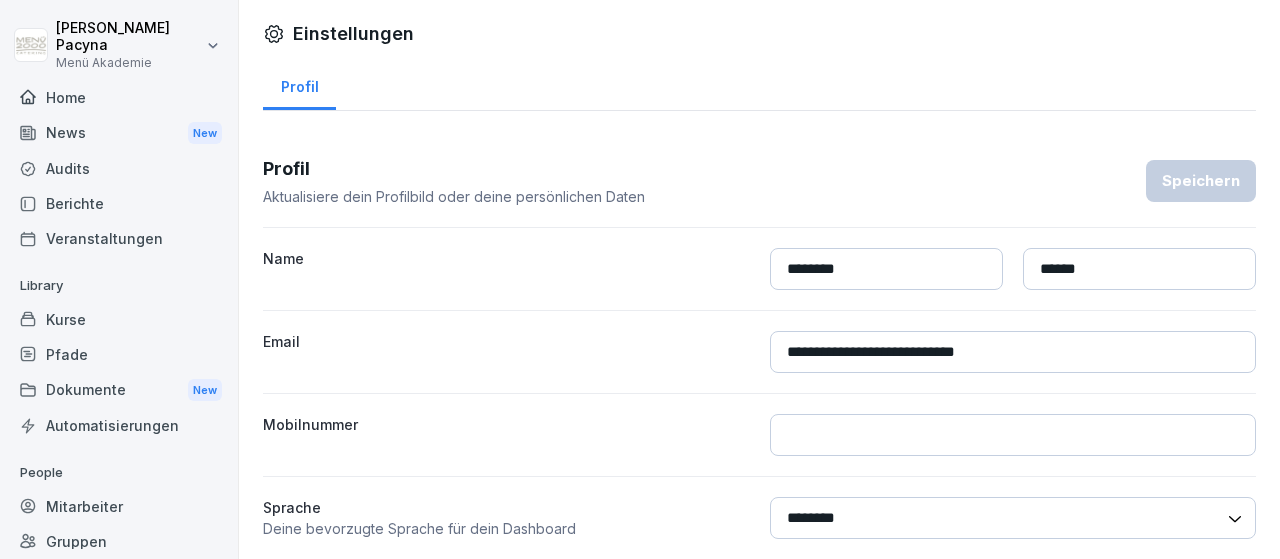 click on "News New" at bounding box center (119, 133) 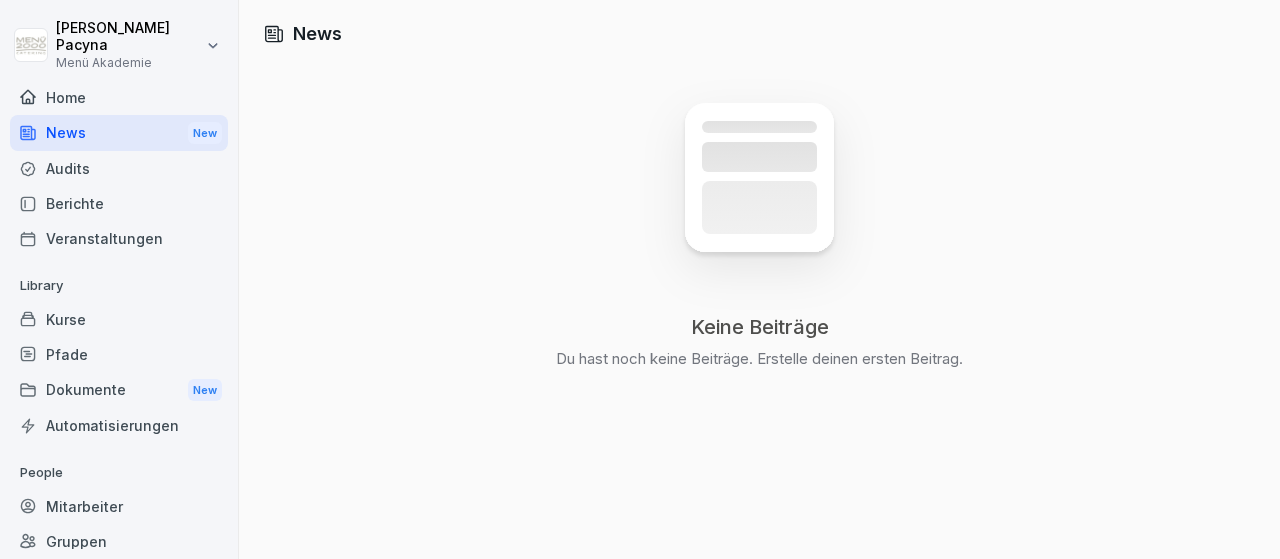 click on "News New" at bounding box center (119, 133) 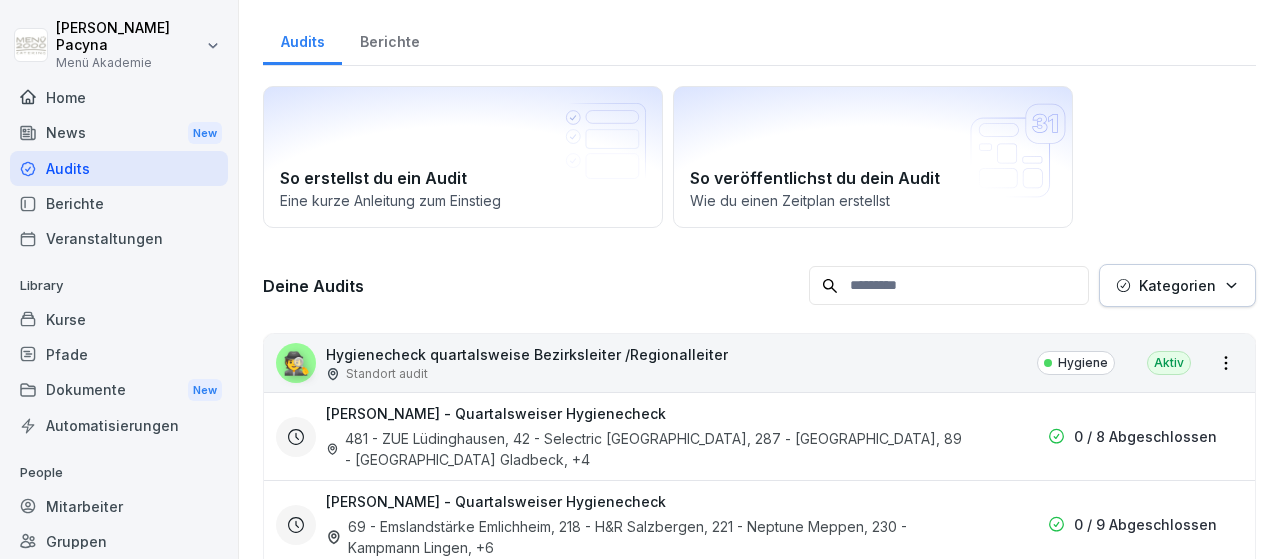 scroll, scrollTop: 116, scrollLeft: 0, axis: vertical 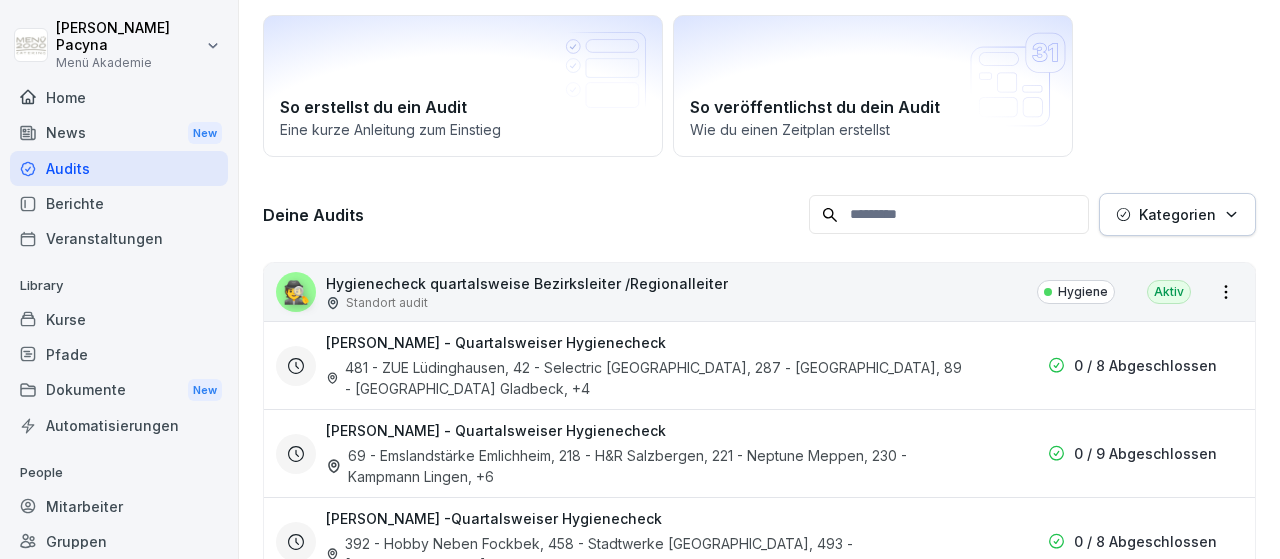click on "Hygienecheck quartalsweise Bezirksleiter /Regionalleiter" at bounding box center (527, 283) 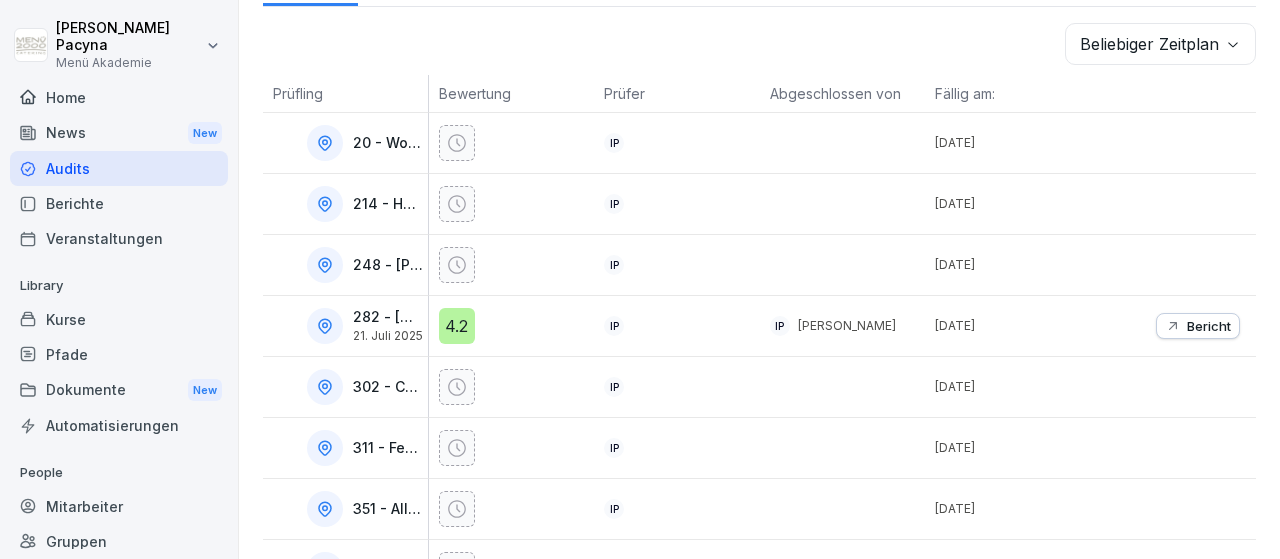 scroll, scrollTop: 348, scrollLeft: 0, axis: vertical 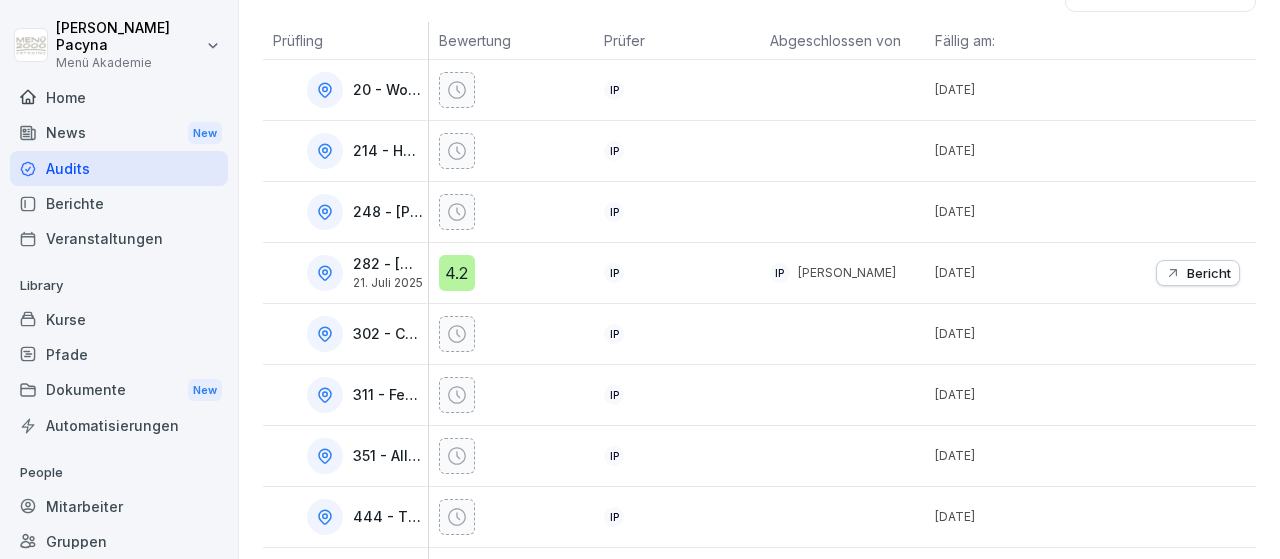 click on "Bericht" at bounding box center (1198, 273) 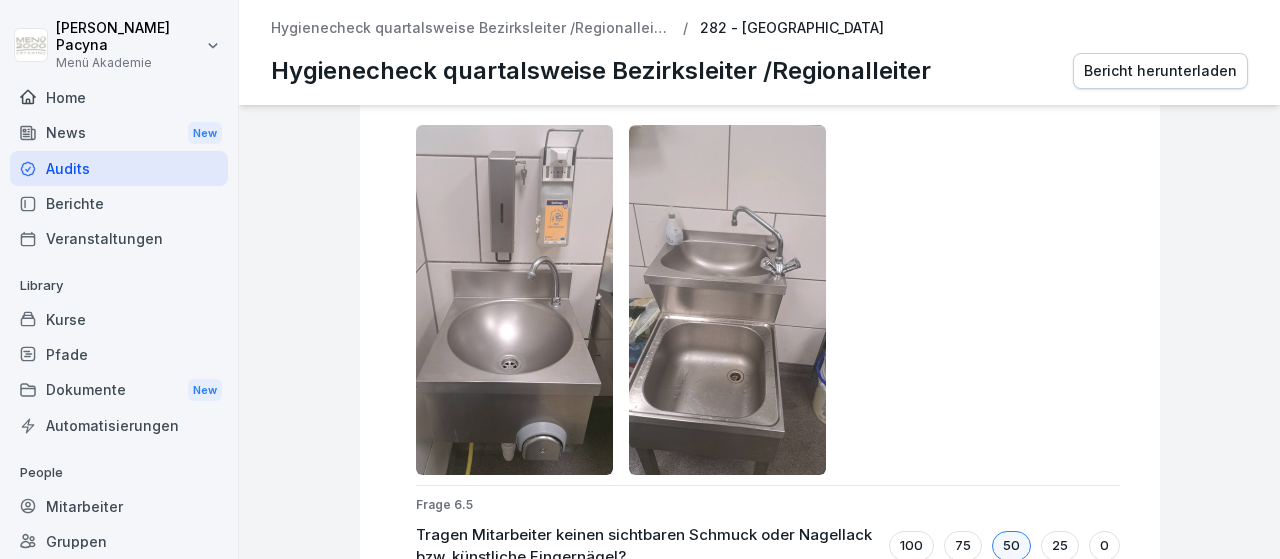 scroll, scrollTop: 5877, scrollLeft: 0, axis: vertical 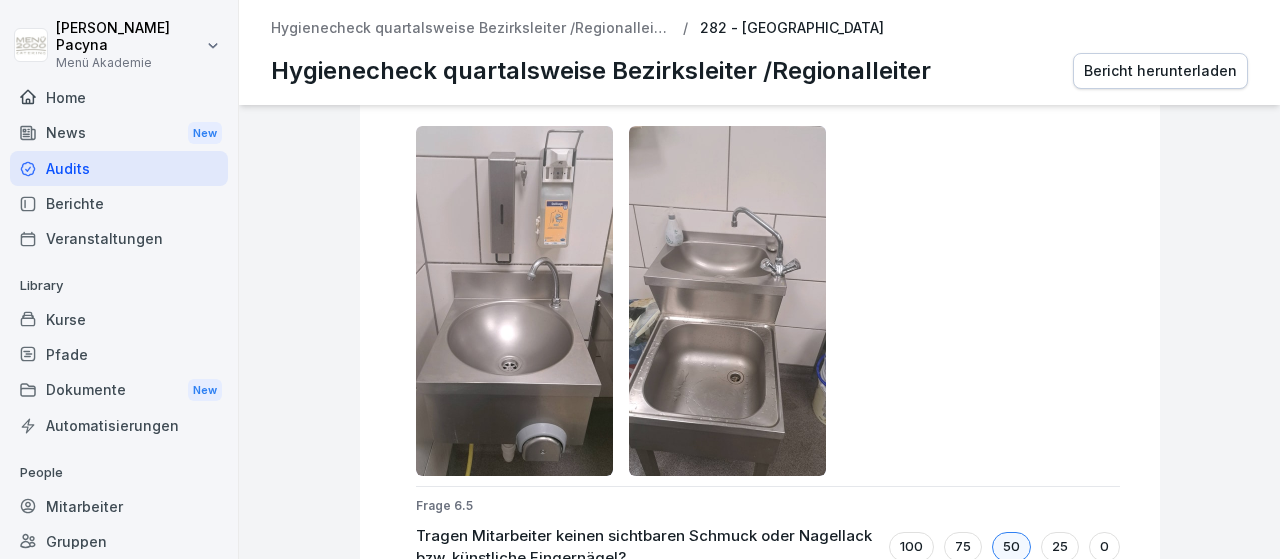 click at bounding box center (727, 301) 